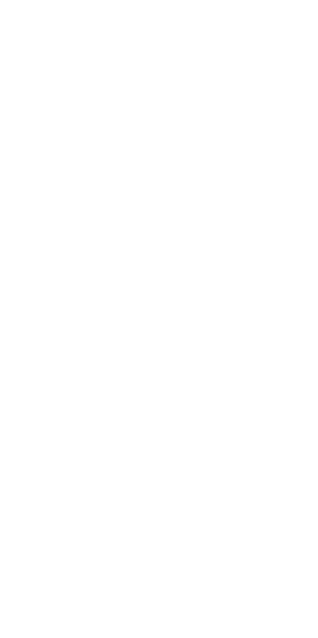 scroll, scrollTop: 0, scrollLeft: 0, axis: both 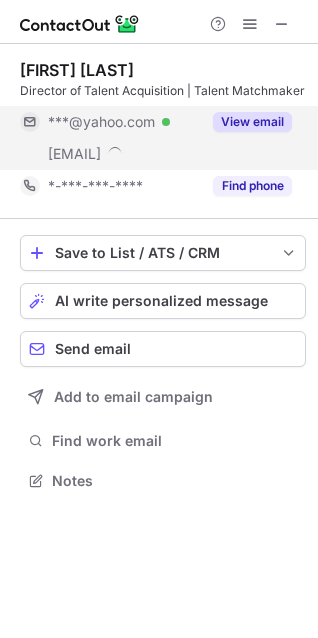 click on "View email" at bounding box center (252, 122) 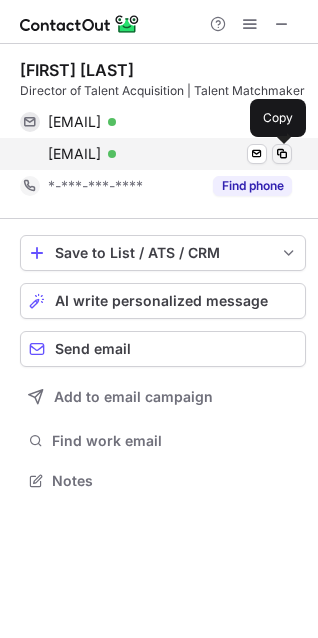 click at bounding box center (282, 154) 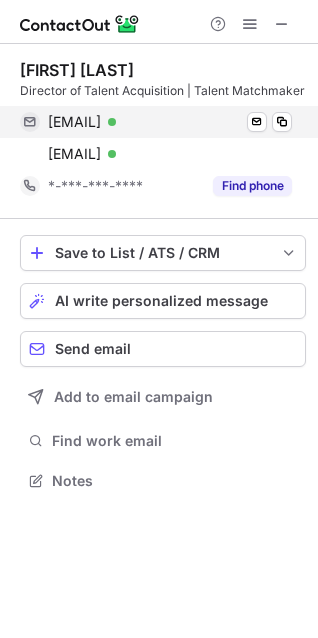 type 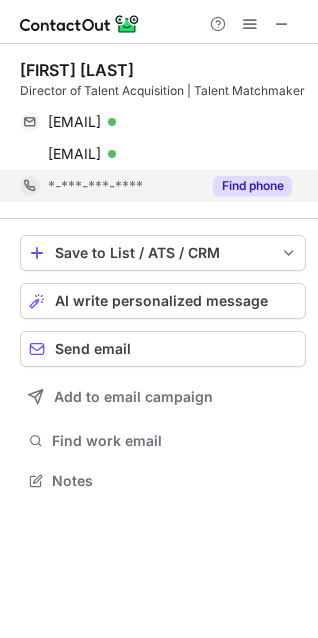 click on "Find phone" at bounding box center (252, 186) 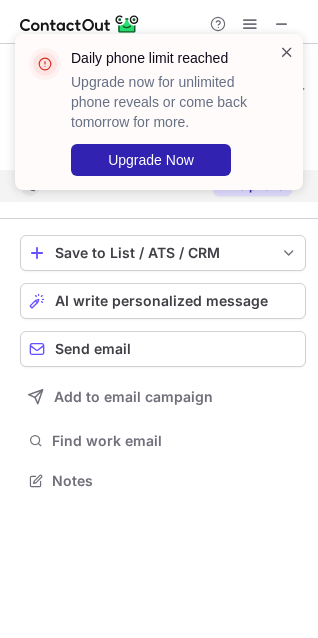 click at bounding box center (287, 52) 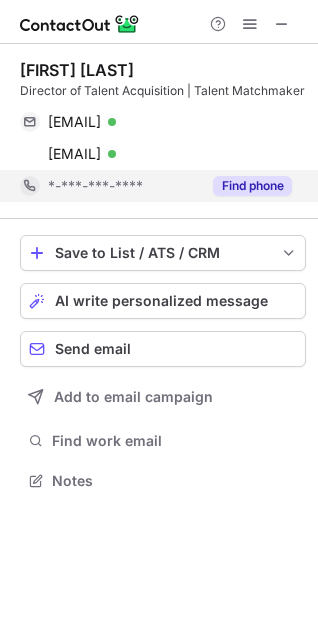 click on "Daily phone limit reached Upgrade now for unlimited phone reveals or come back tomorrow for more. Upgrade Now" at bounding box center (159, 120) 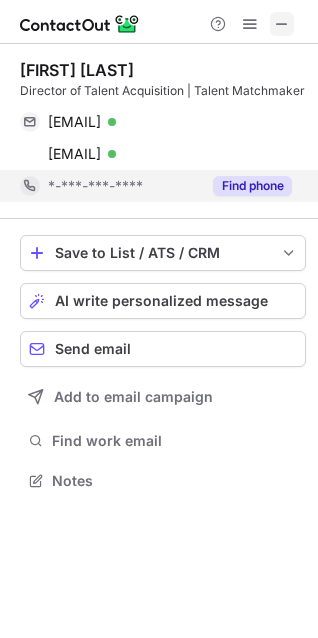 click at bounding box center [282, 24] 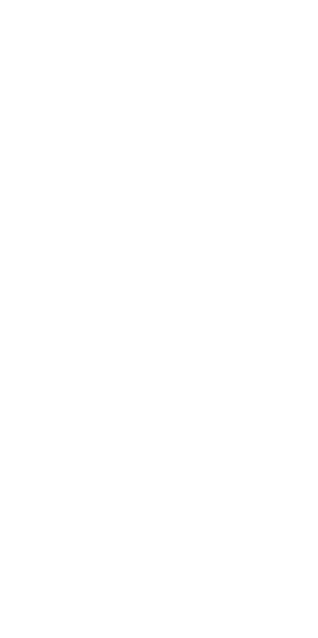 scroll, scrollTop: 0, scrollLeft: 0, axis: both 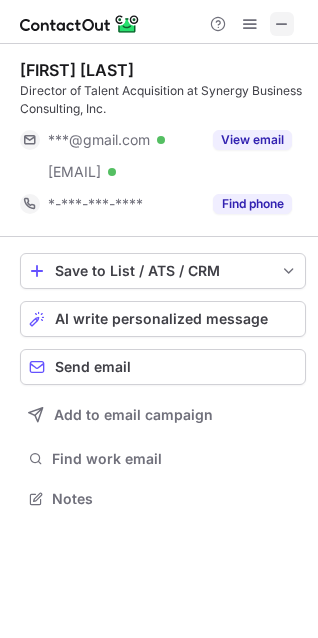 click at bounding box center [282, 24] 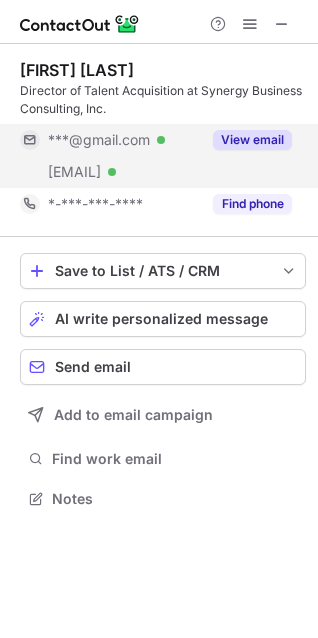 click on "View email" at bounding box center (252, 140) 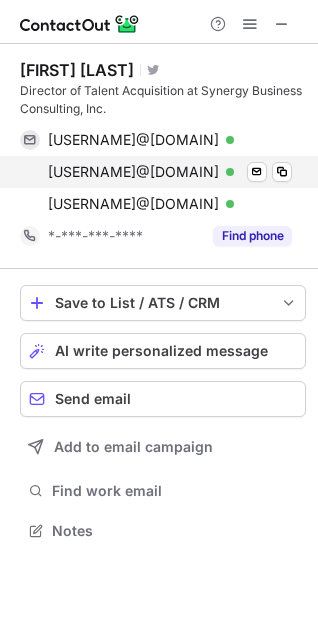 scroll, scrollTop: 10, scrollLeft: 10, axis: both 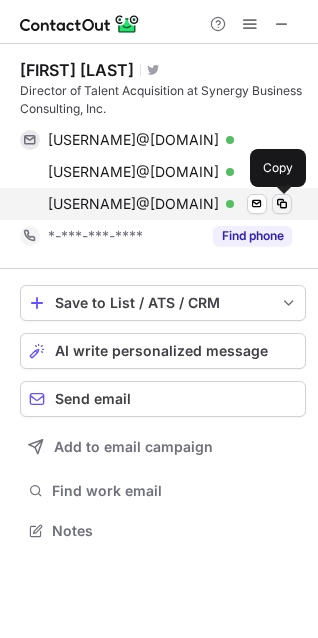 click at bounding box center [282, 204] 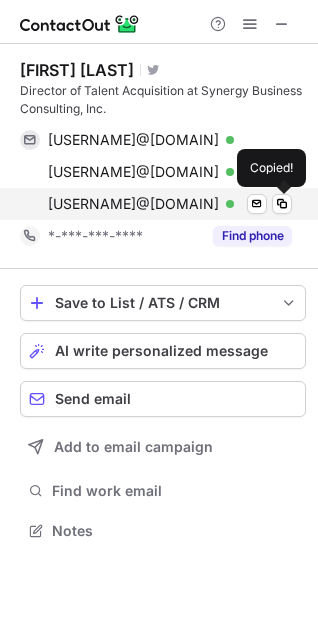 type 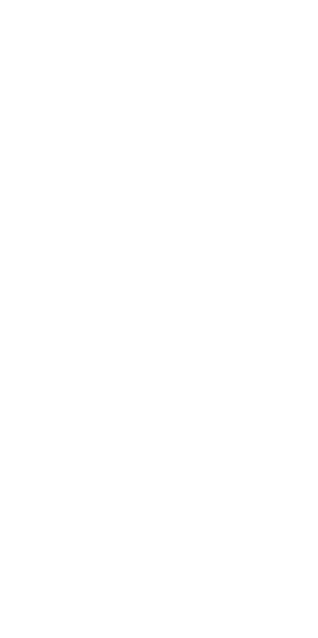 scroll, scrollTop: 0, scrollLeft: 0, axis: both 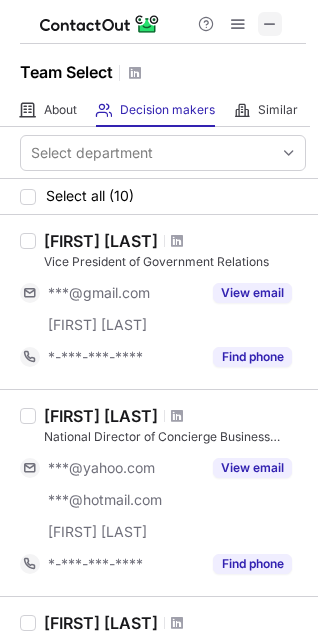 click at bounding box center (270, 24) 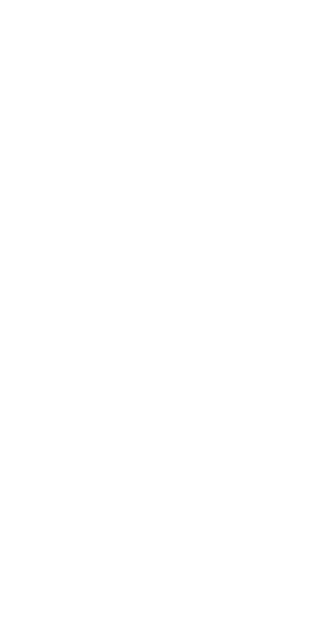 scroll, scrollTop: 0, scrollLeft: 0, axis: both 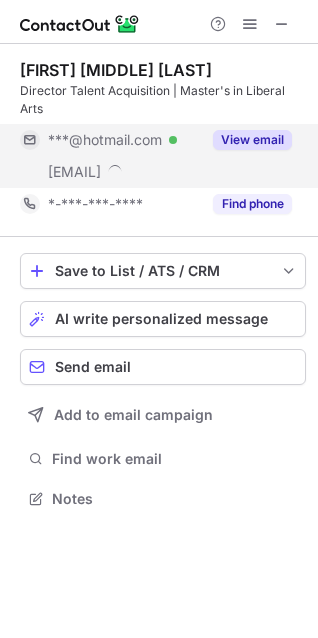 click on "View email" at bounding box center (252, 140) 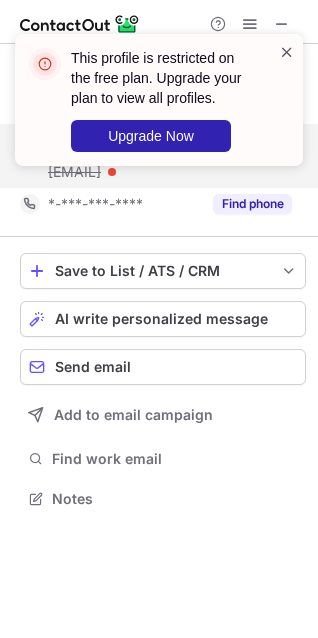 click at bounding box center [287, 52] 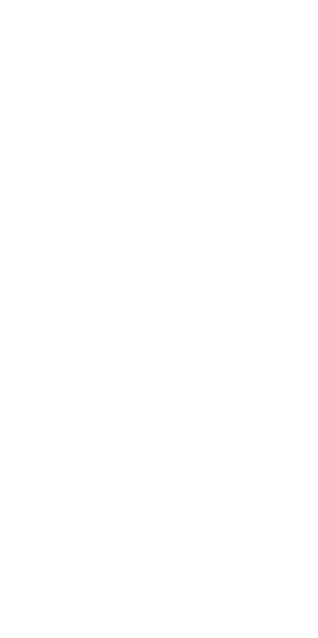 scroll, scrollTop: 0, scrollLeft: 0, axis: both 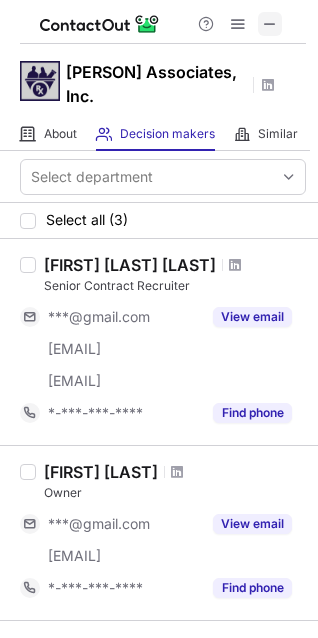click at bounding box center [270, 24] 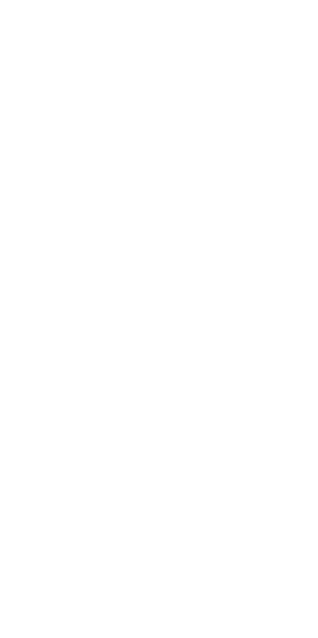 scroll, scrollTop: 0, scrollLeft: 0, axis: both 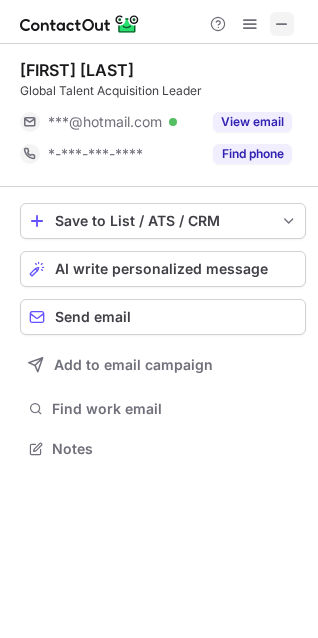 click at bounding box center (282, 24) 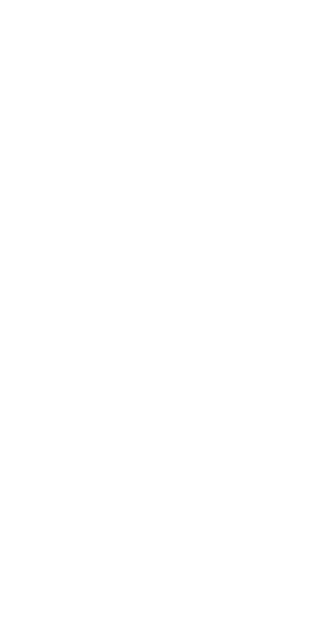 scroll, scrollTop: 0, scrollLeft: 0, axis: both 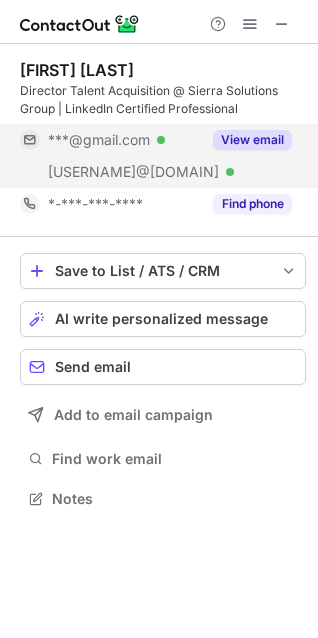 click on "View email" at bounding box center (252, 140) 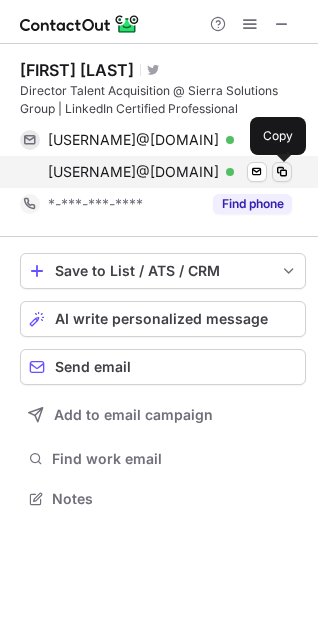 click at bounding box center [282, 172] 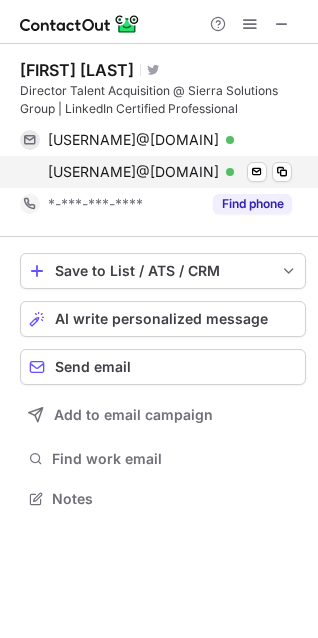 type 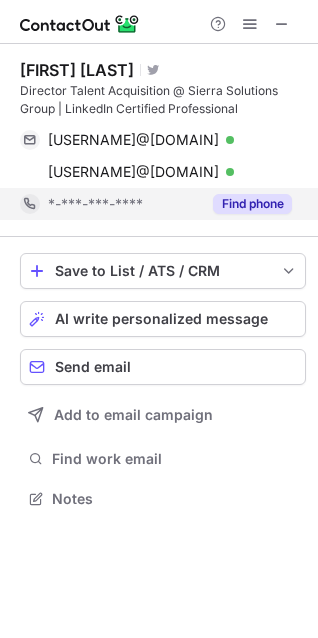 click on "Find phone" at bounding box center (252, 204) 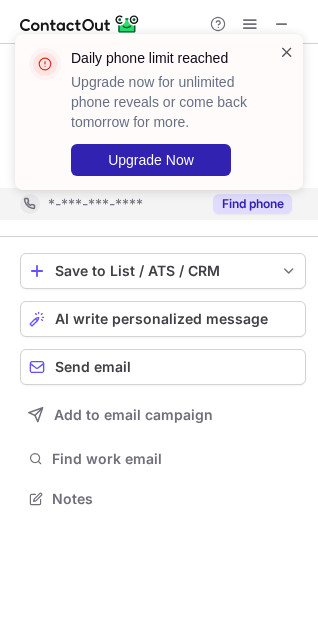 click at bounding box center [287, 52] 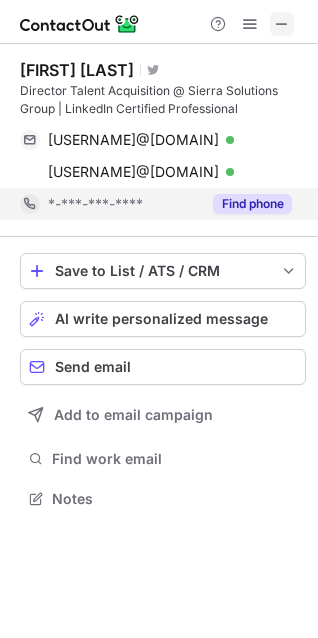 click at bounding box center (282, 24) 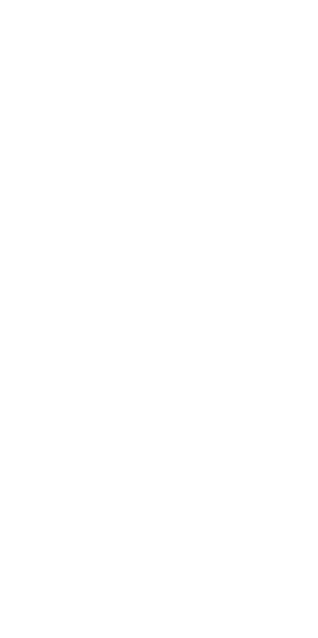 scroll, scrollTop: 0, scrollLeft: 0, axis: both 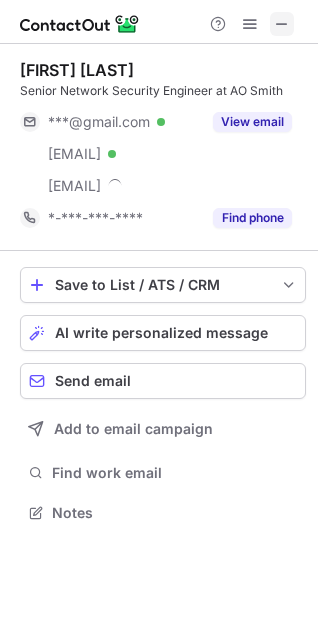 click at bounding box center (282, 24) 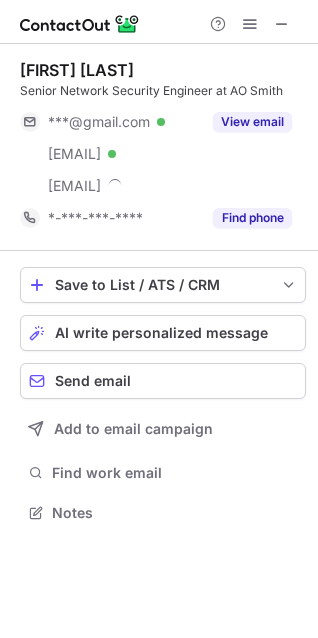 scroll, scrollTop: 10, scrollLeft: 10, axis: both 